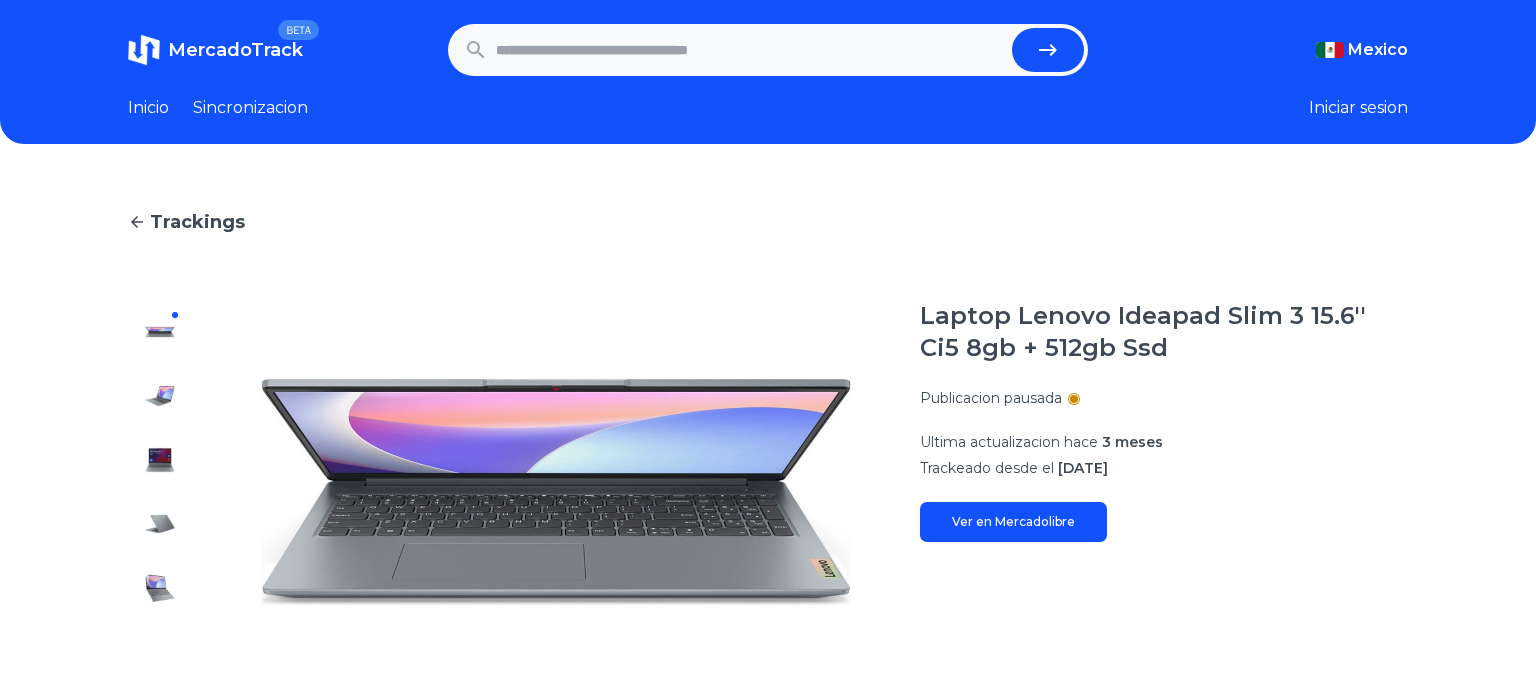 scroll, scrollTop: 0, scrollLeft: 0, axis: both 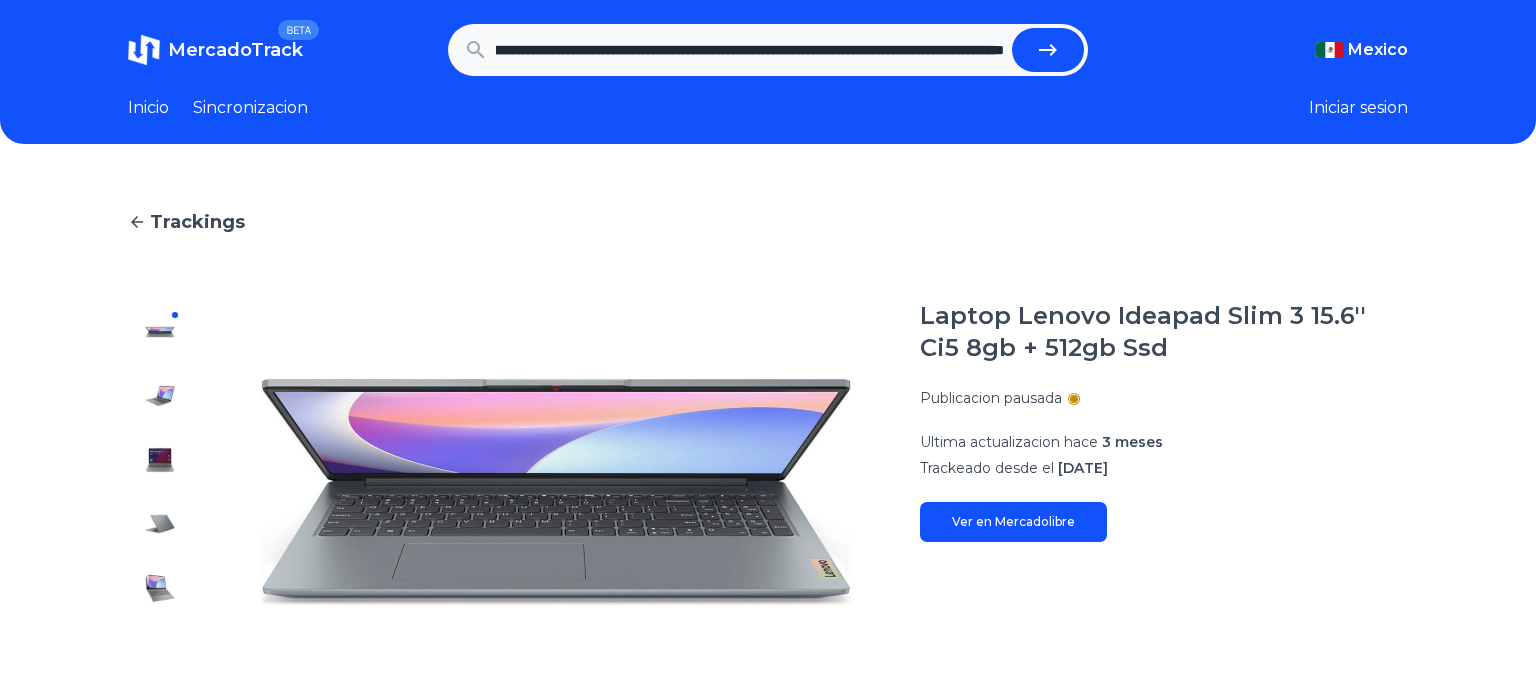 click at bounding box center (1048, 50) 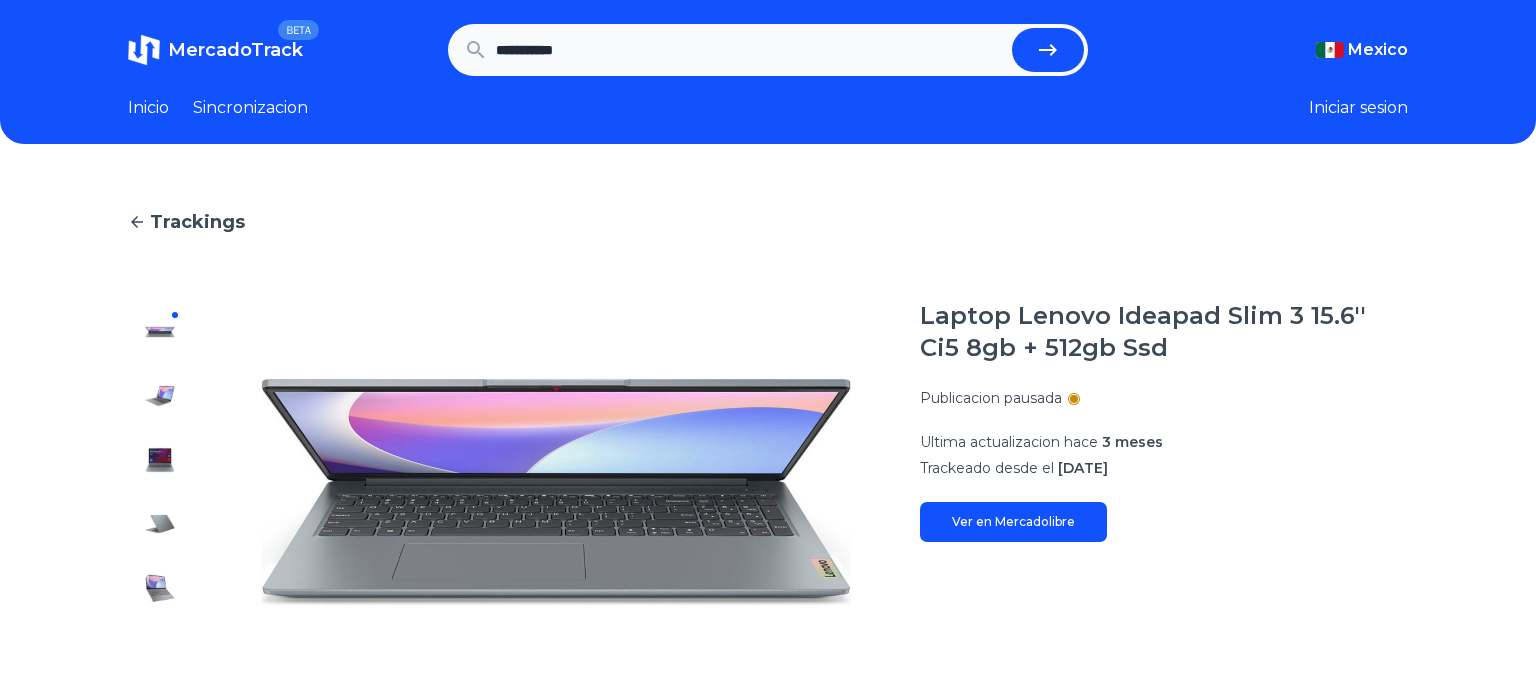 scroll, scrollTop: 0, scrollLeft: 0, axis: both 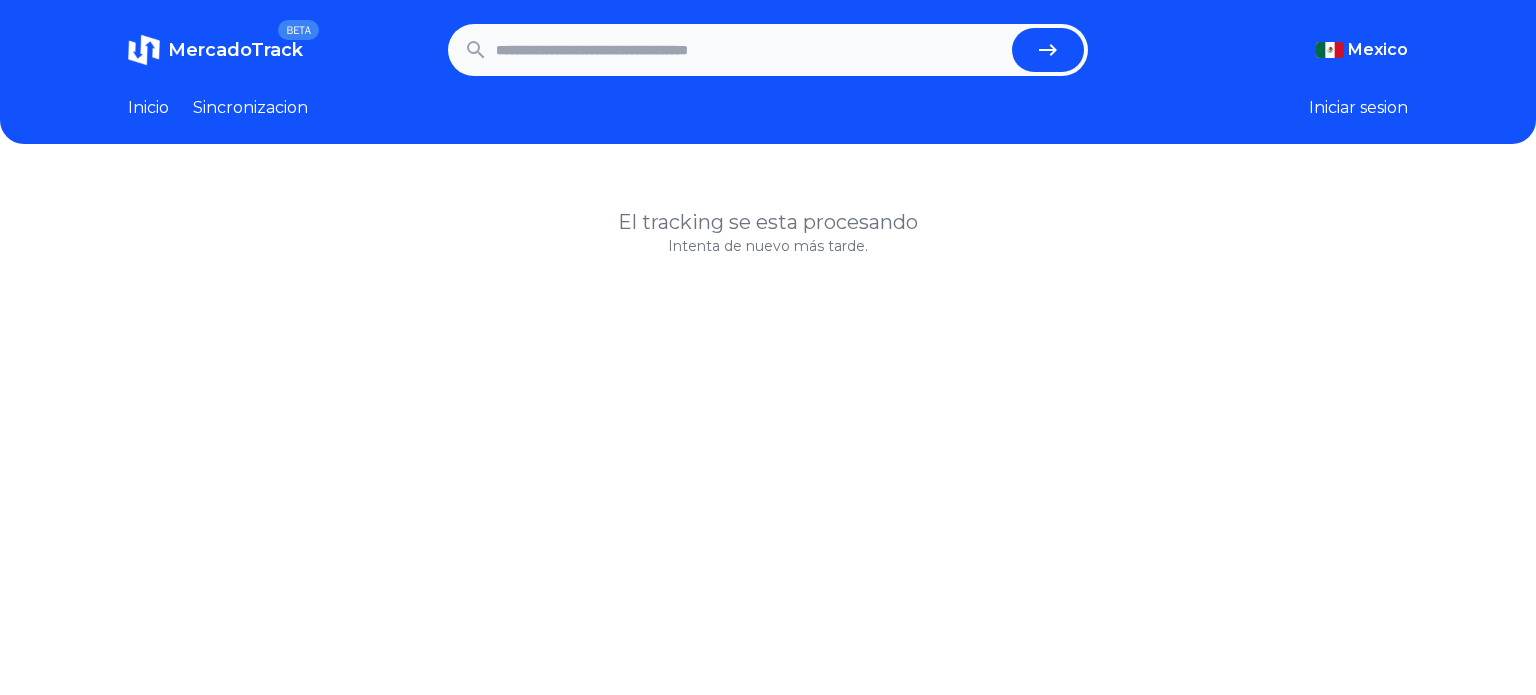 click at bounding box center (750, 50) 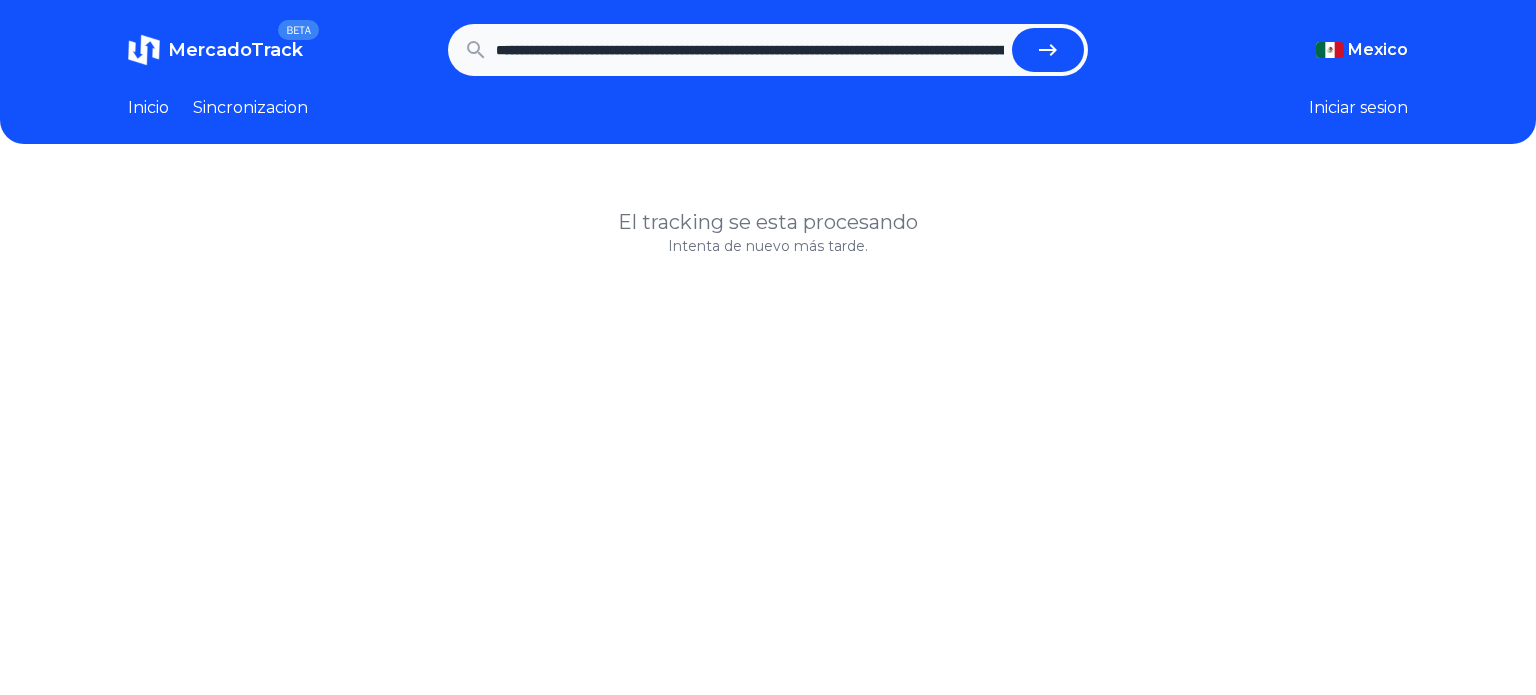 scroll, scrollTop: 0, scrollLeft: 1306, axis: horizontal 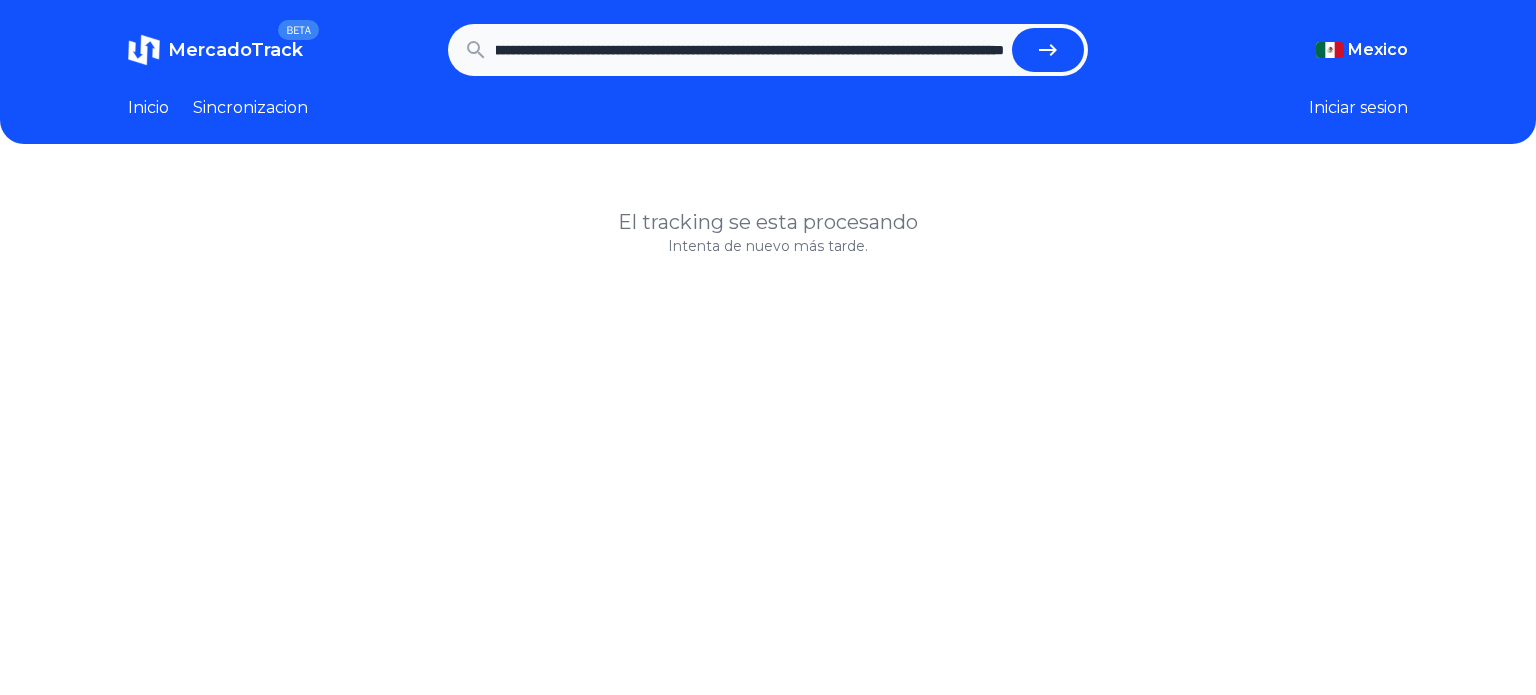 click at bounding box center (1048, 50) 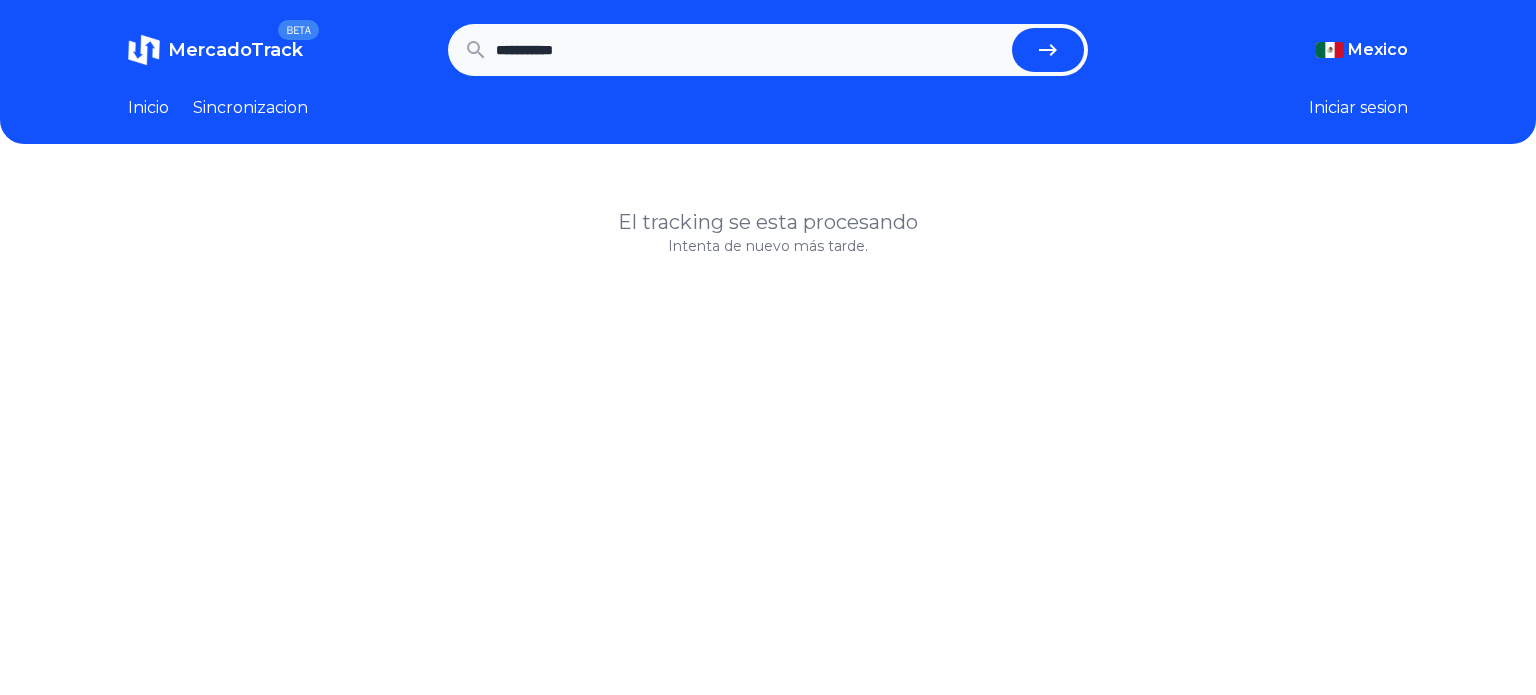 scroll, scrollTop: 0, scrollLeft: 0, axis: both 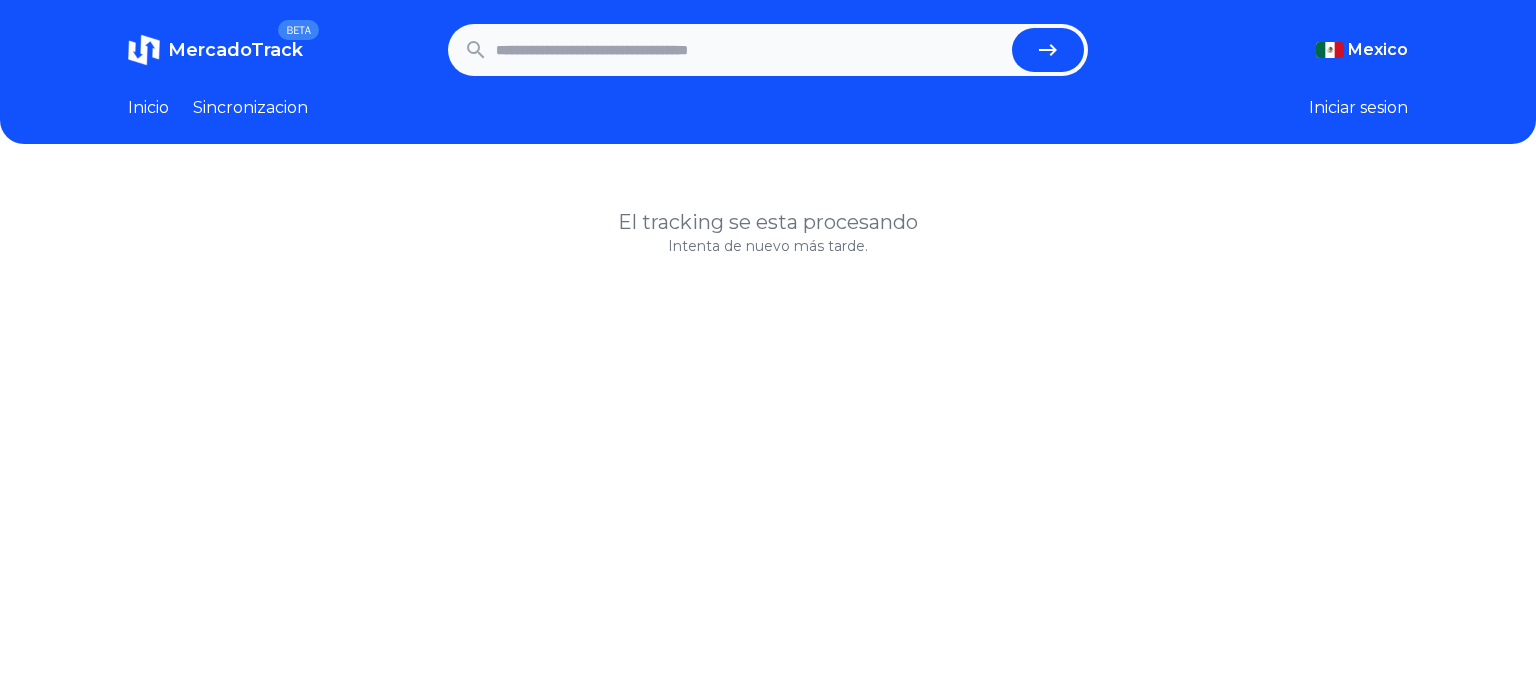 click at bounding box center [750, 50] 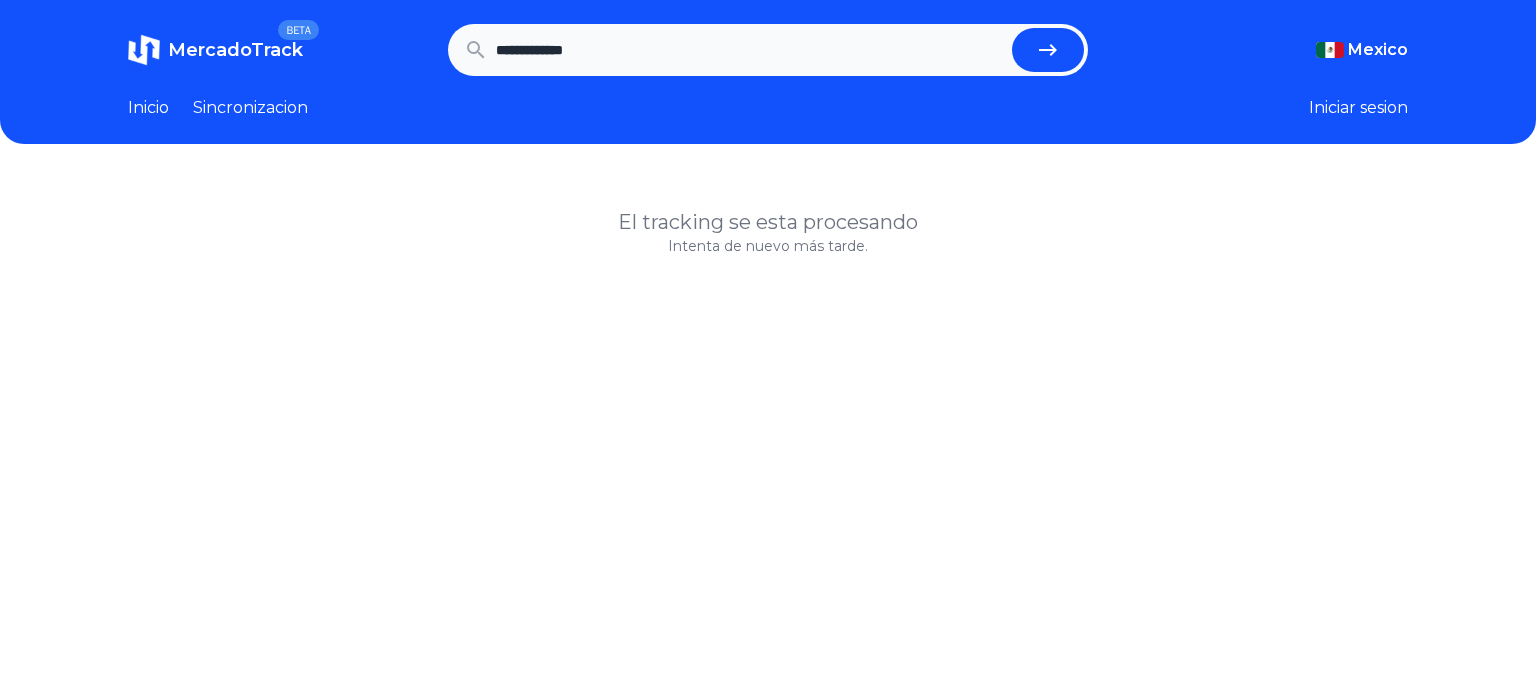 type on "**********" 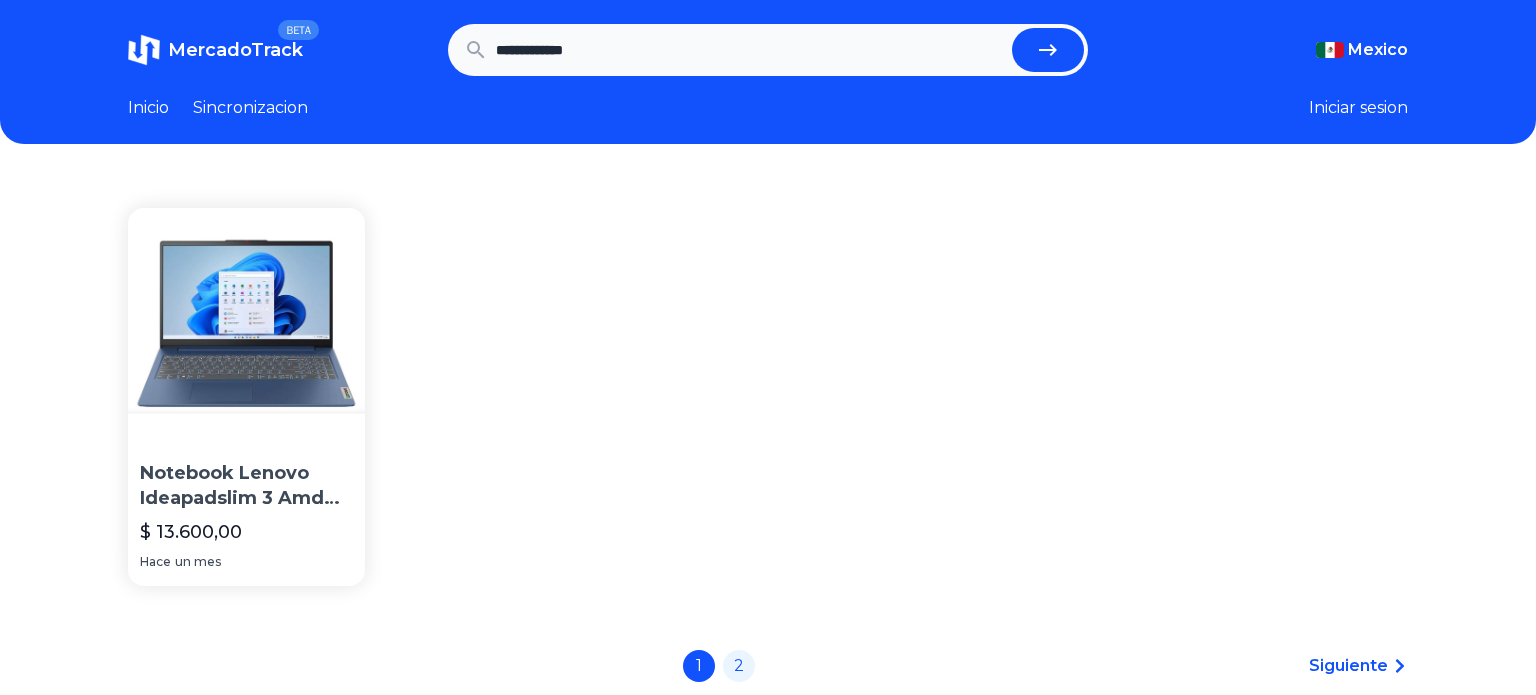 scroll, scrollTop: 0, scrollLeft: 0, axis: both 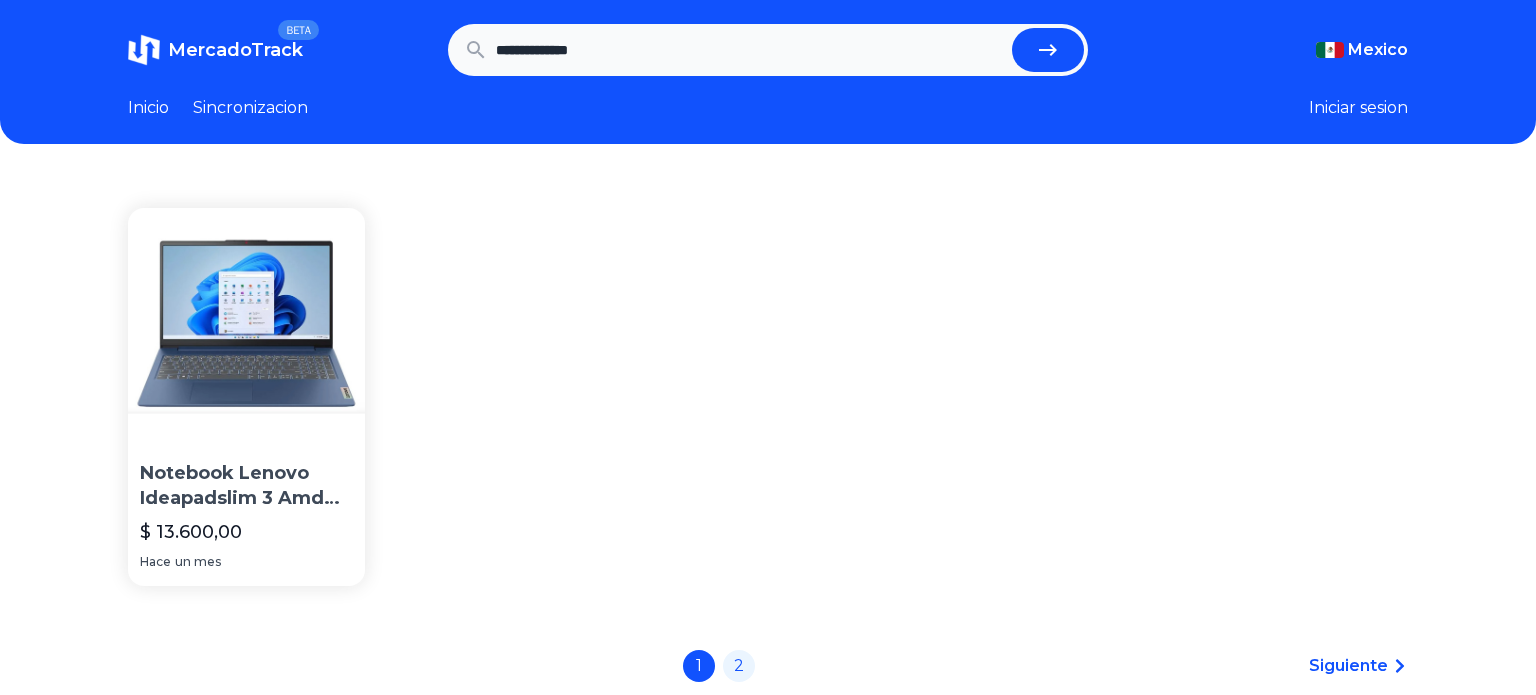 type on "**********" 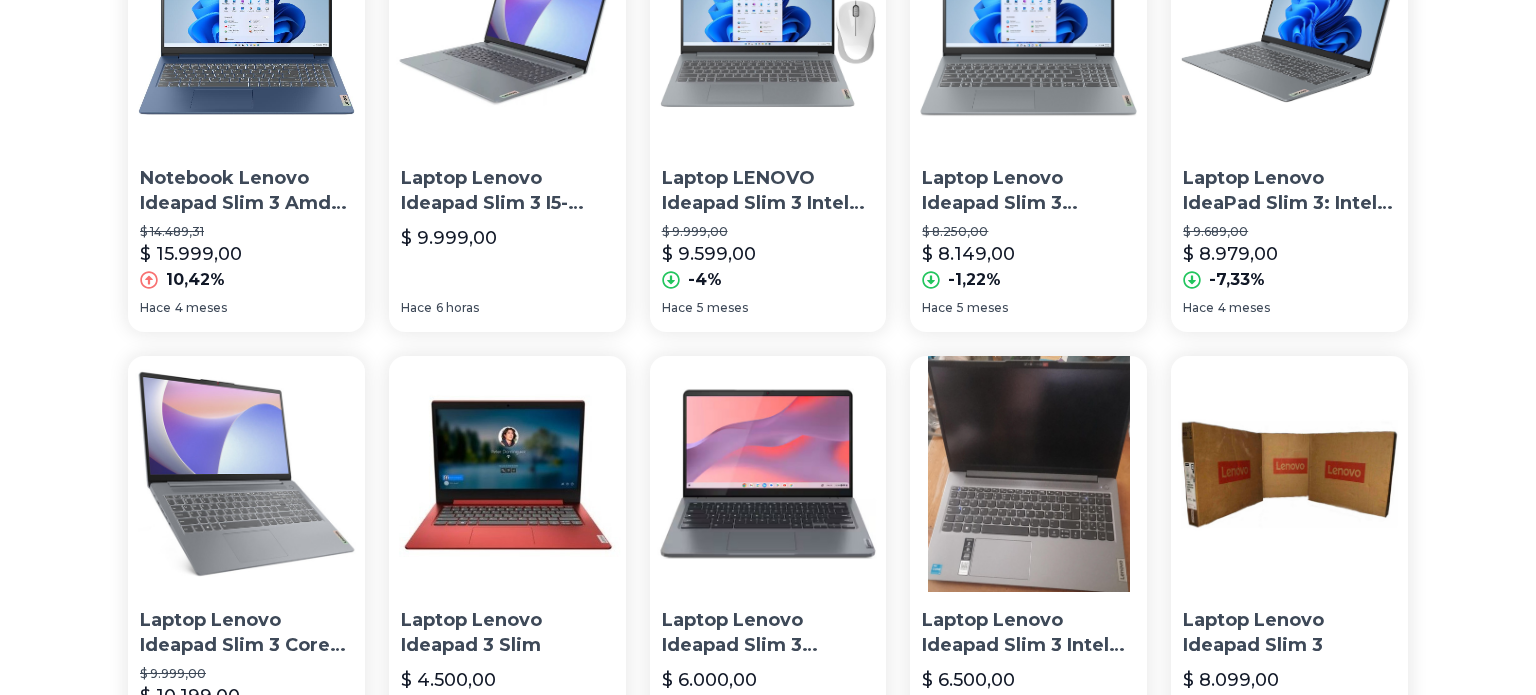 scroll, scrollTop: 732, scrollLeft: 0, axis: vertical 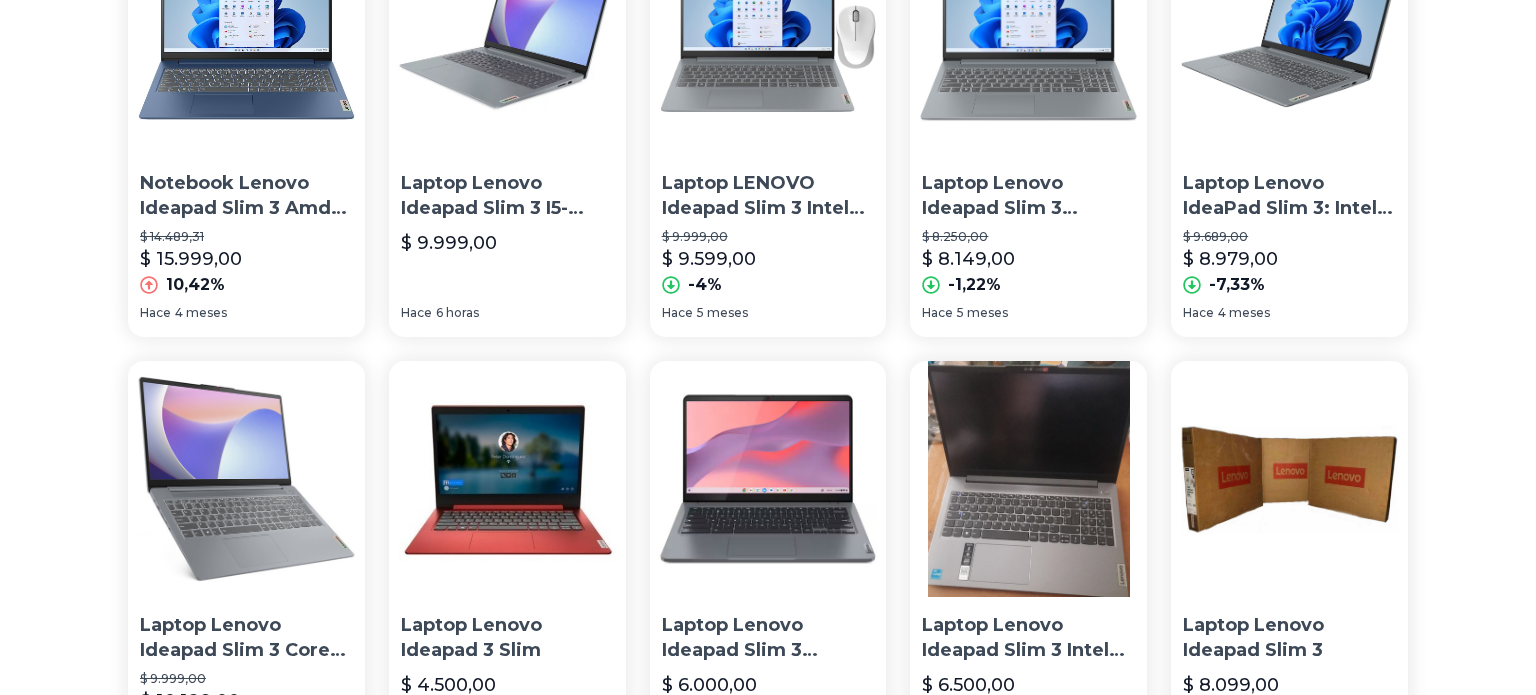 click on "Laptop Lenovo Ideapad Slim 3 15abr8/ryzen 5 7430u 2.3 Ghz/8" at bounding box center (1028, 196) 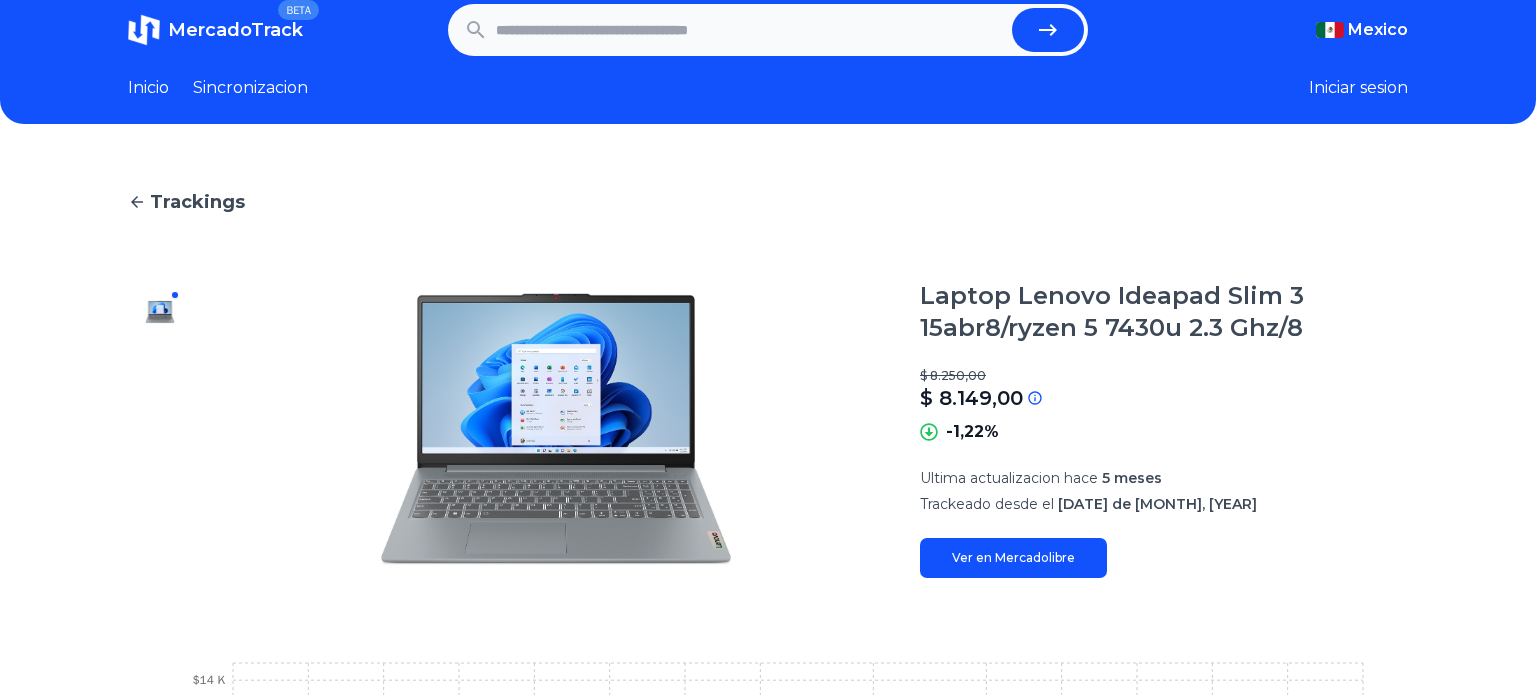 scroll, scrollTop: 0, scrollLeft: 0, axis: both 